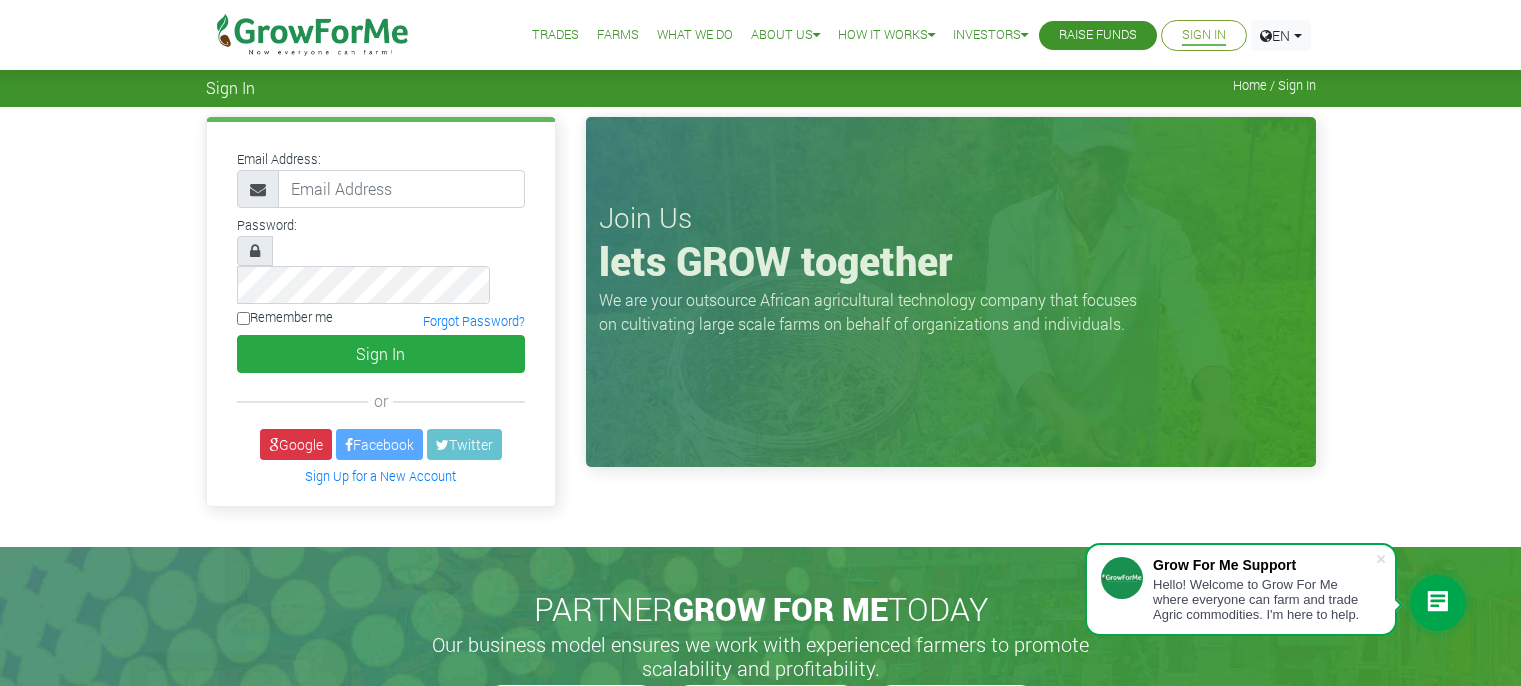 scroll, scrollTop: 0, scrollLeft: 0, axis: both 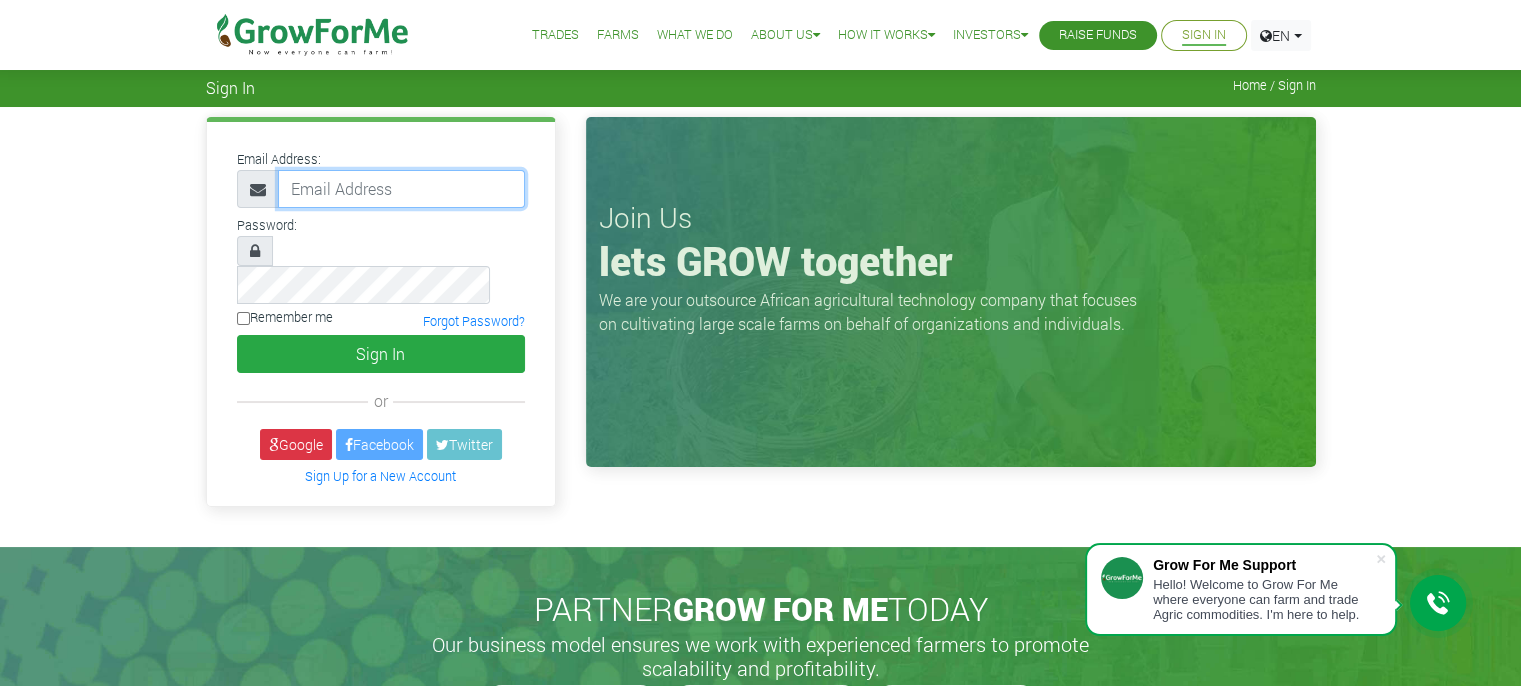 click at bounding box center [401, 189] 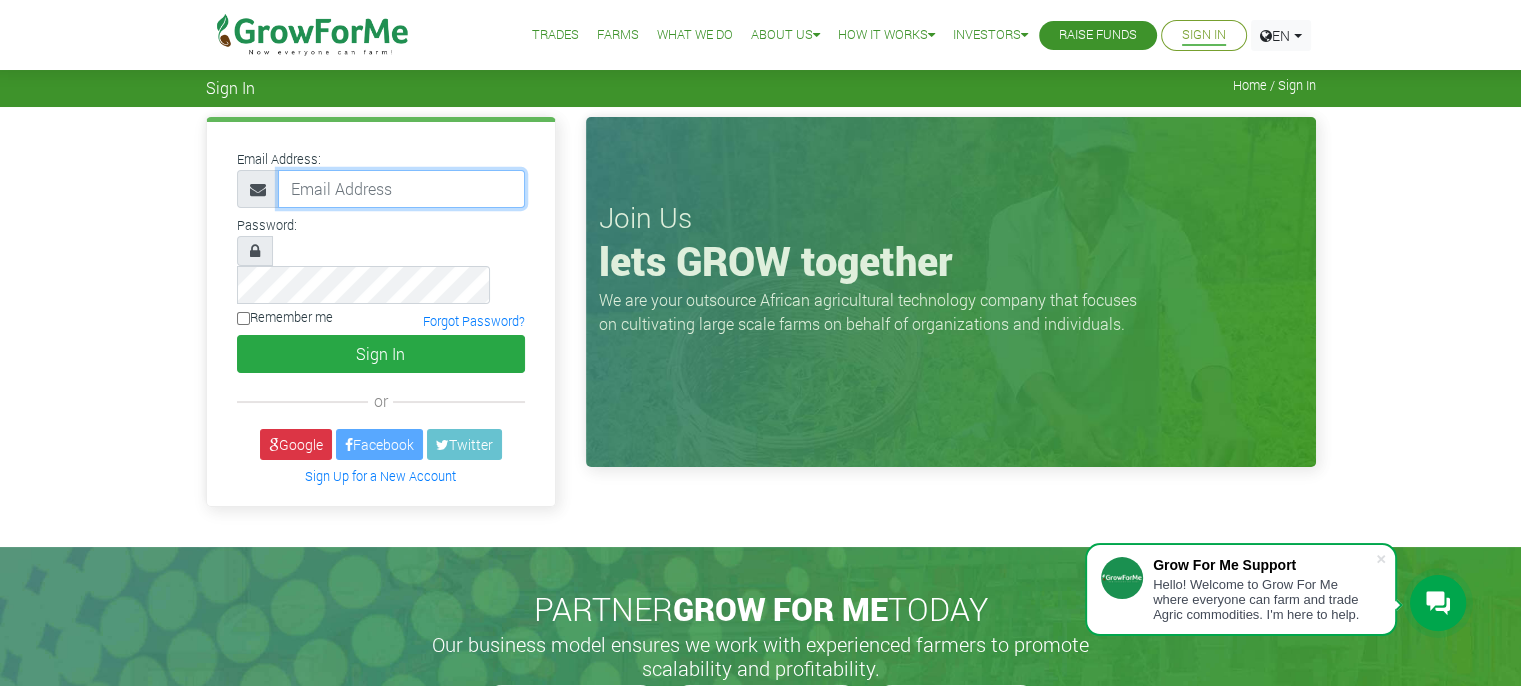 type on "awusiemmanuel604@gmail.com" 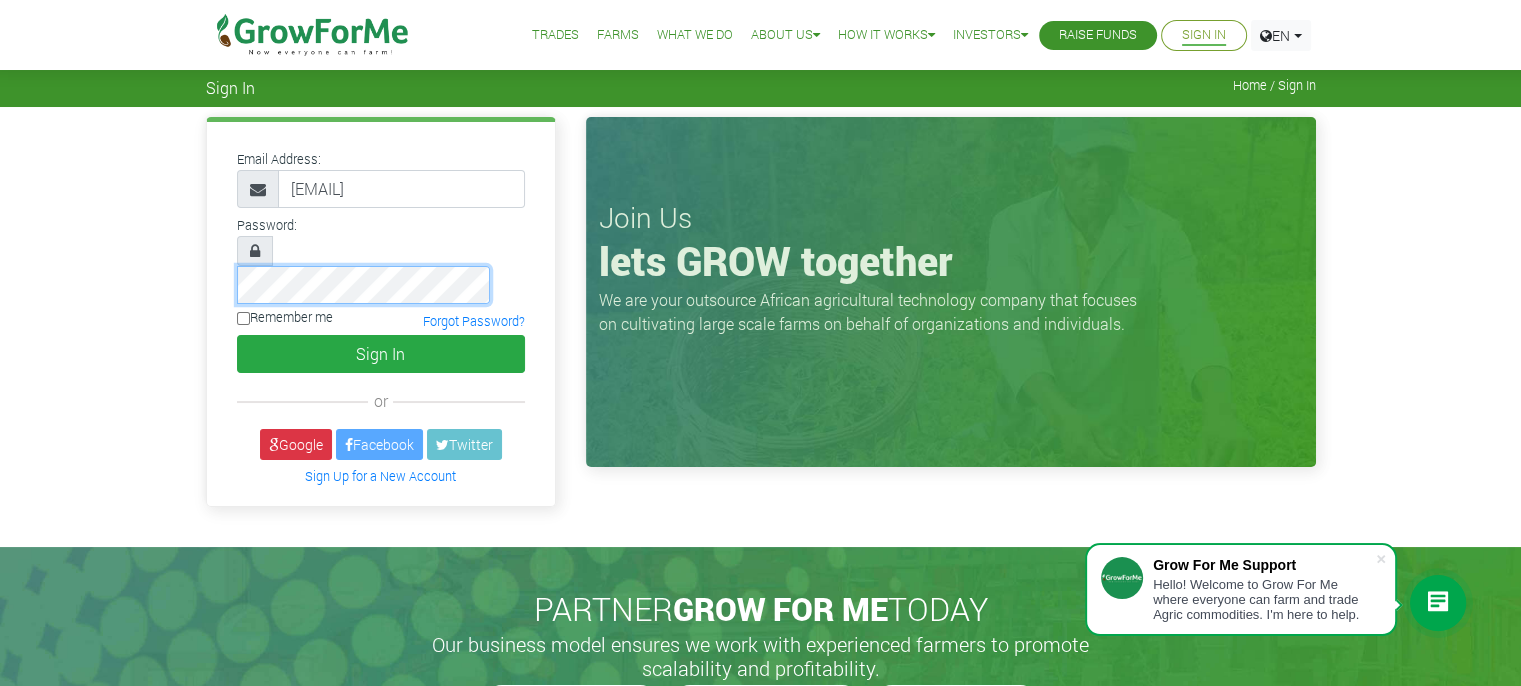 click on "Sign In" at bounding box center (381, 354) 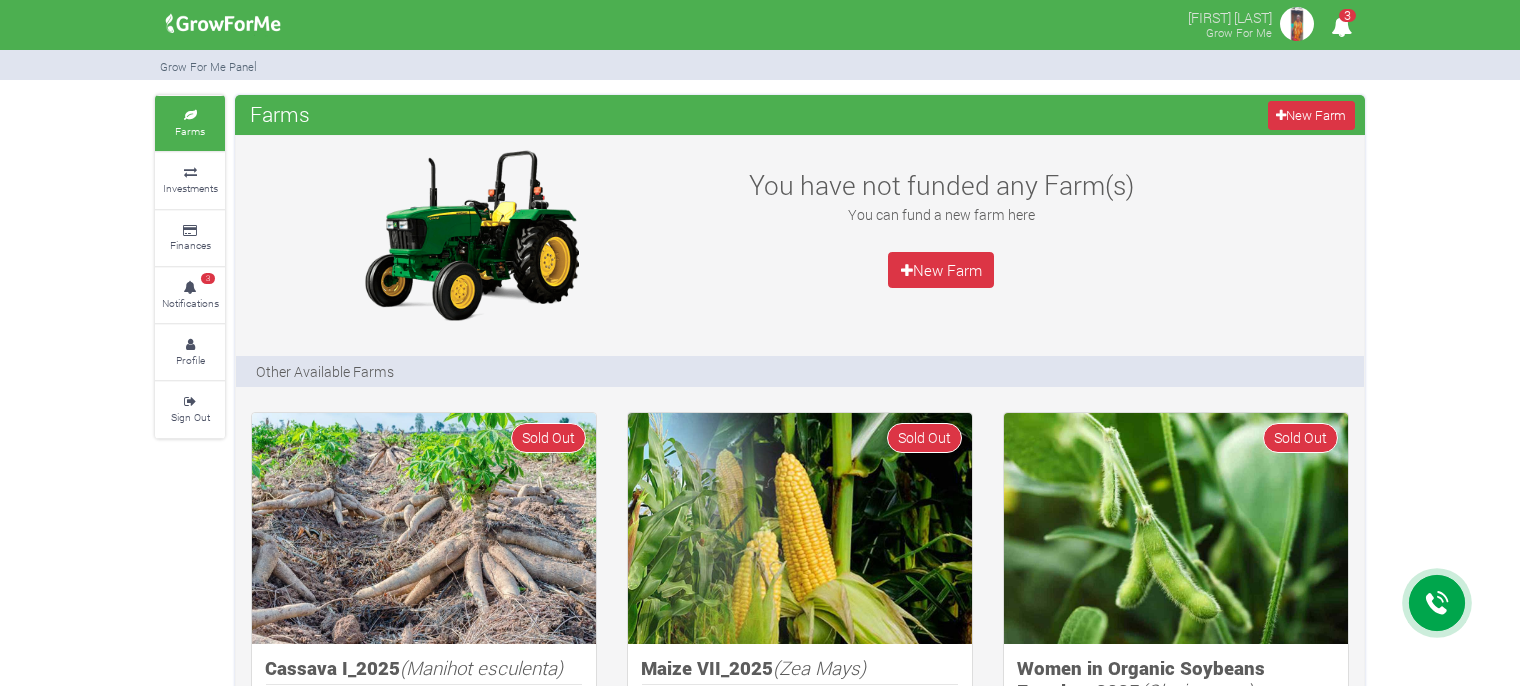 scroll, scrollTop: 0, scrollLeft: 0, axis: both 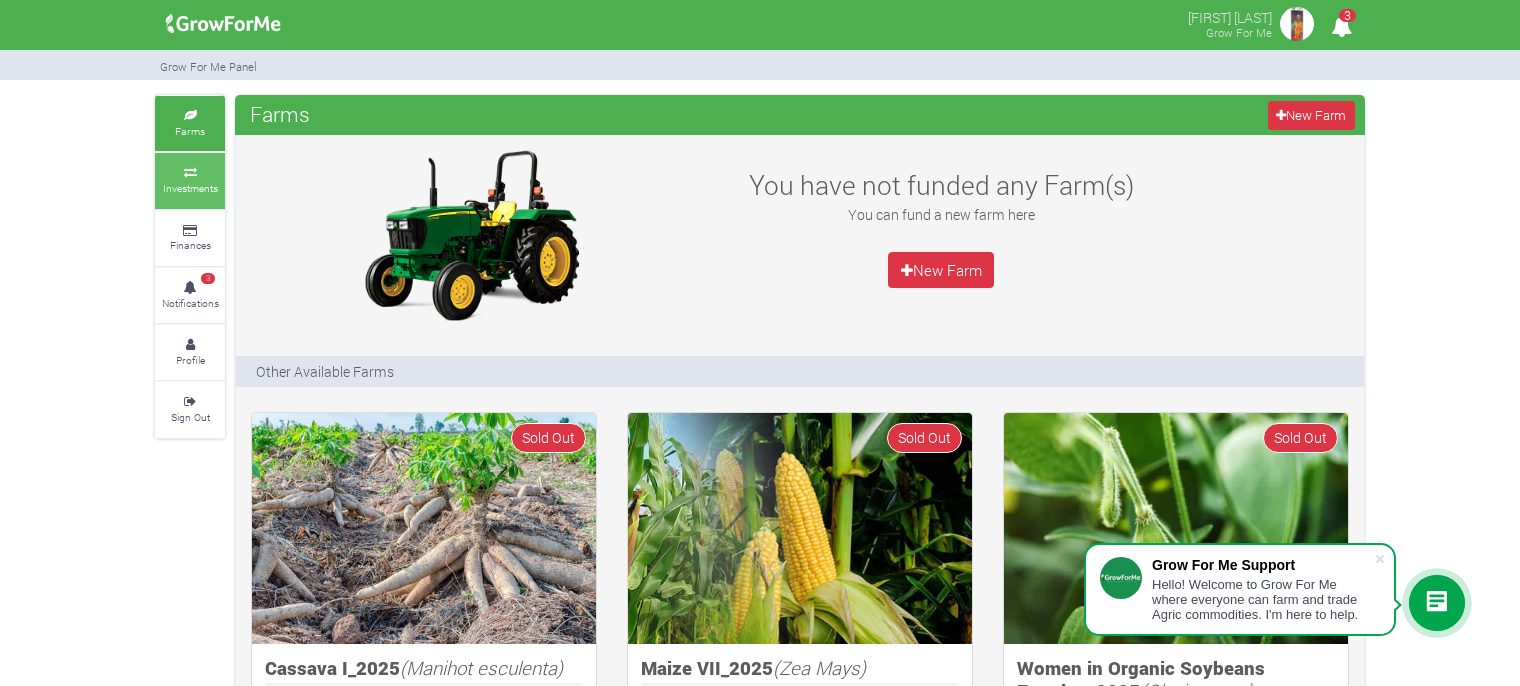 click on "Investments" at bounding box center [190, 180] 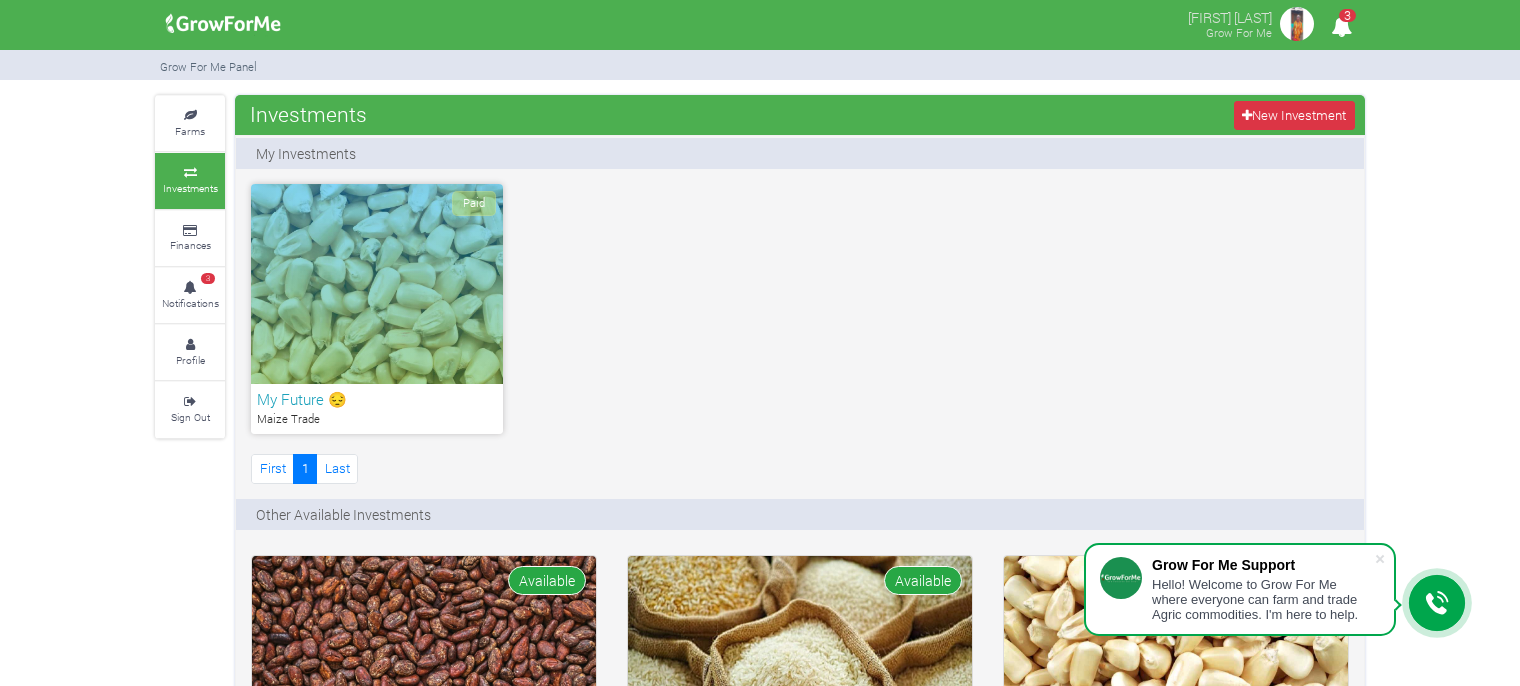 scroll, scrollTop: 0, scrollLeft: 0, axis: both 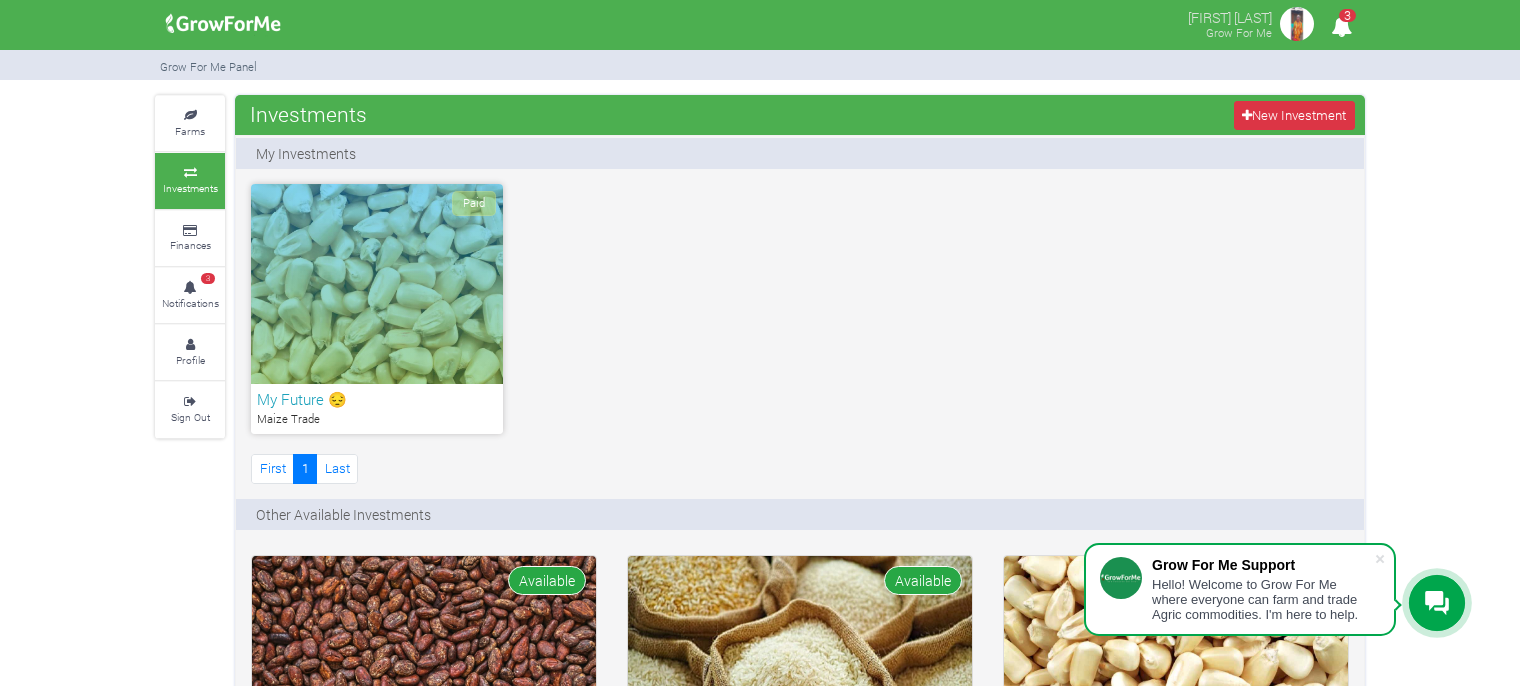 click on "Paid" at bounding box center (377, 284) 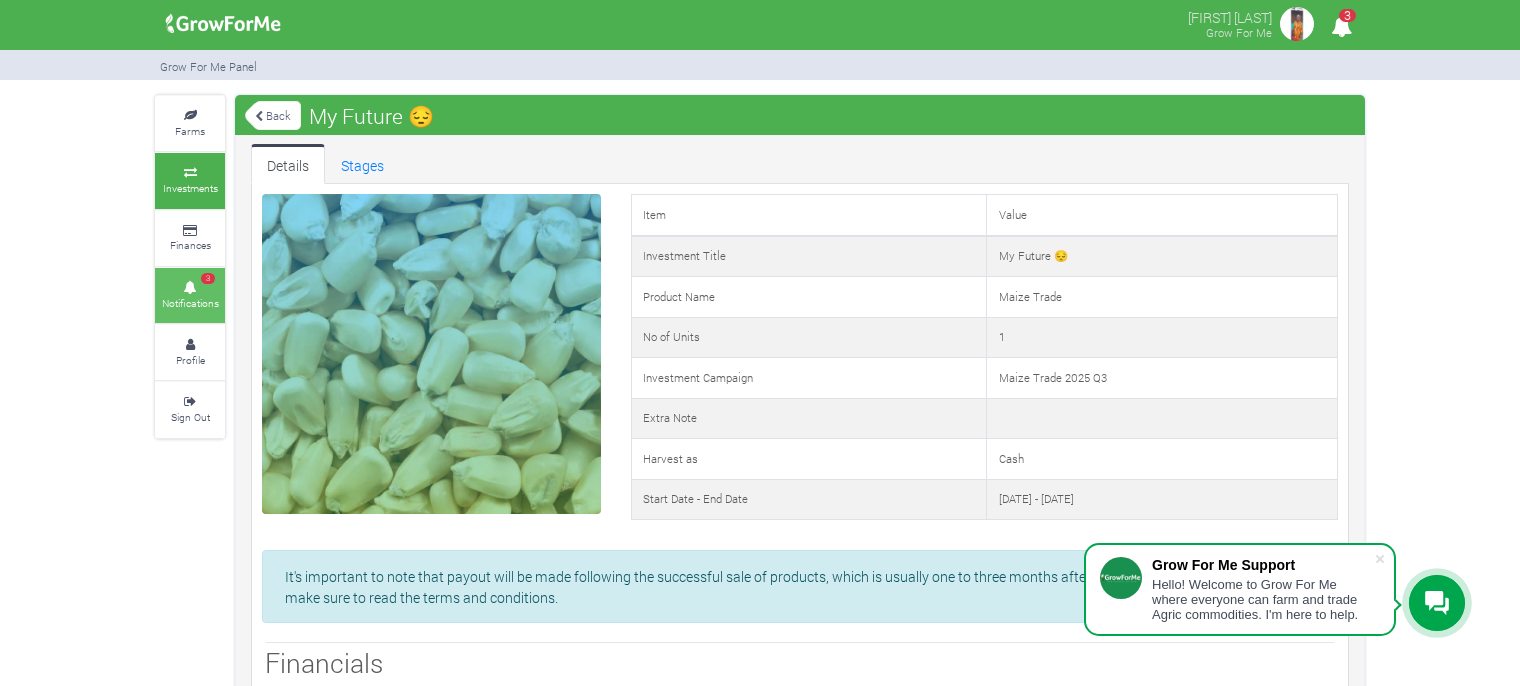scroll, scrollTop: 0, scrollLeft: 0, axis: both 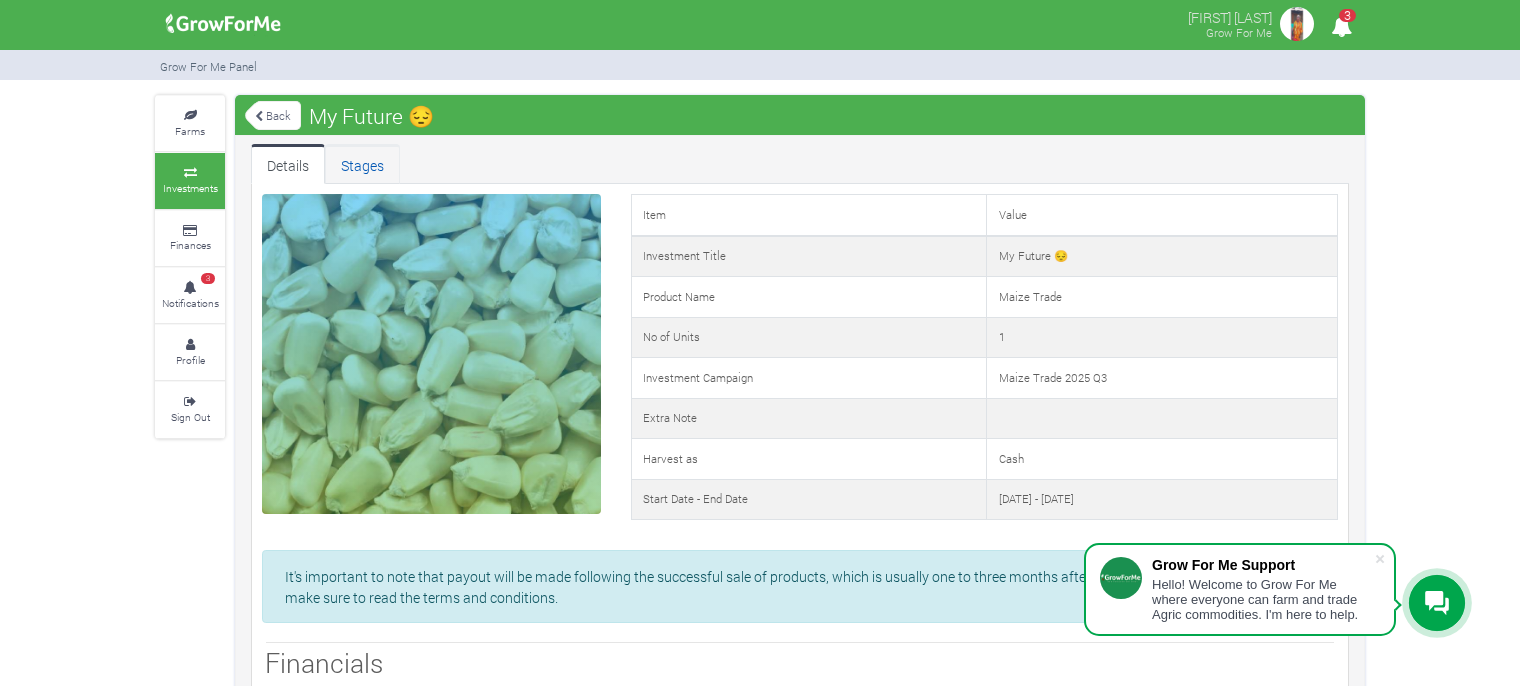 click on "Stages" at bounding box center [362, 164] 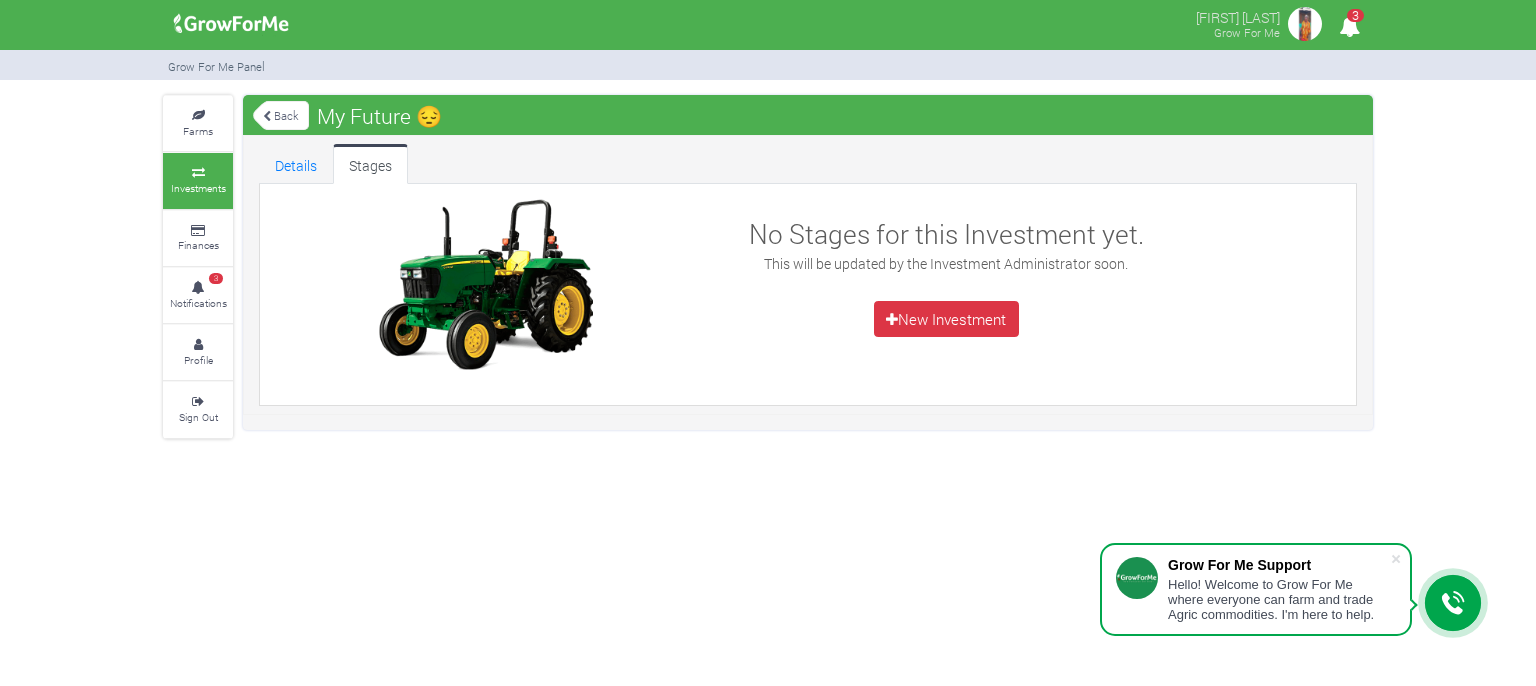 click on "Stages" at bounding box center (370, 164) 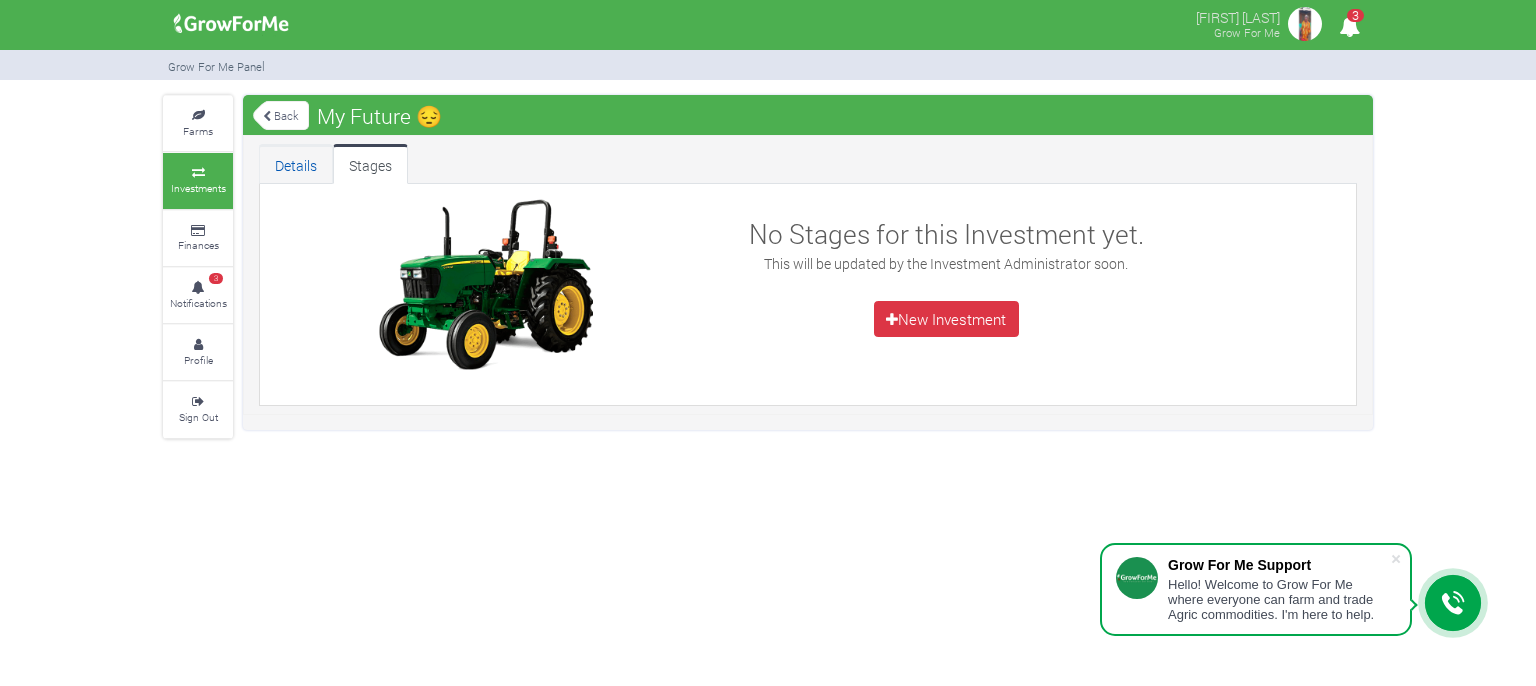 scroll, scrollTop: 0, scrollLeft: 0, axis: both 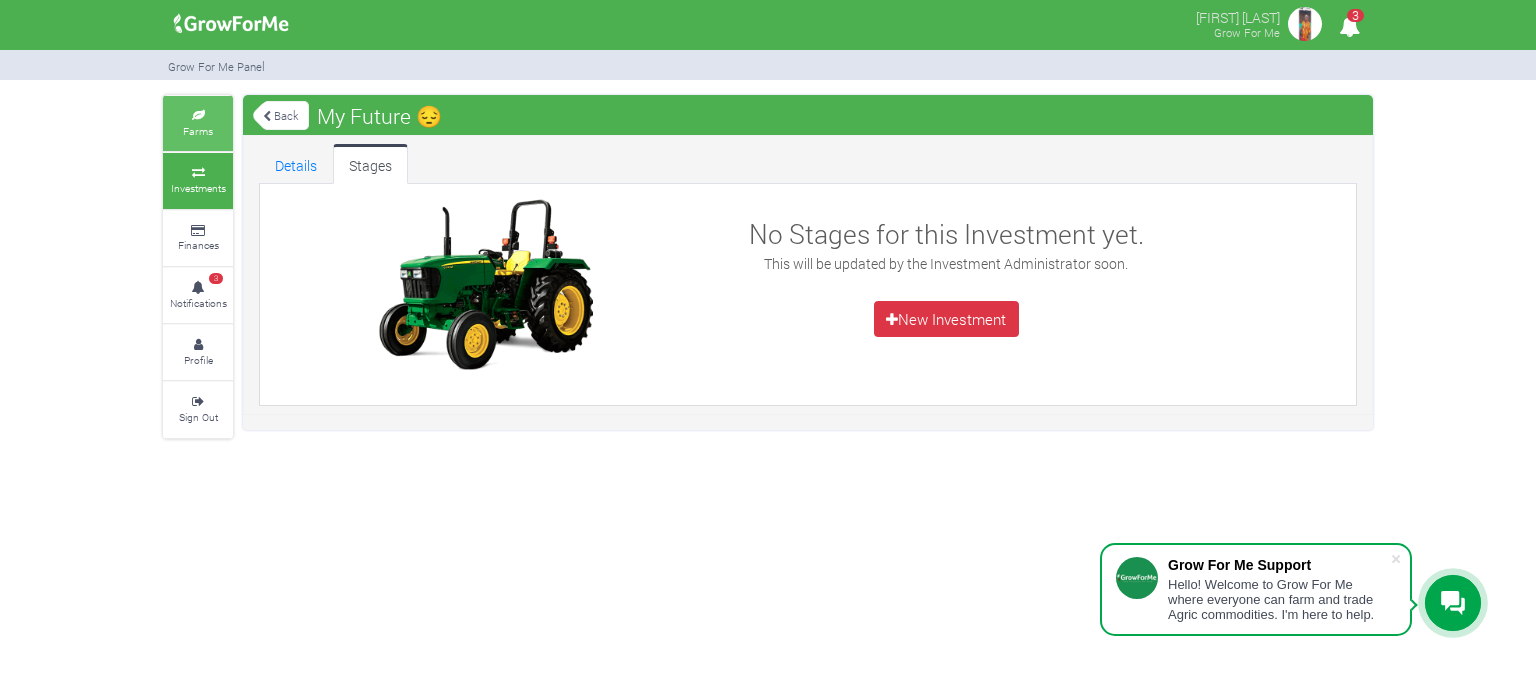 click on "Farms" at bounding box center [198, 123] 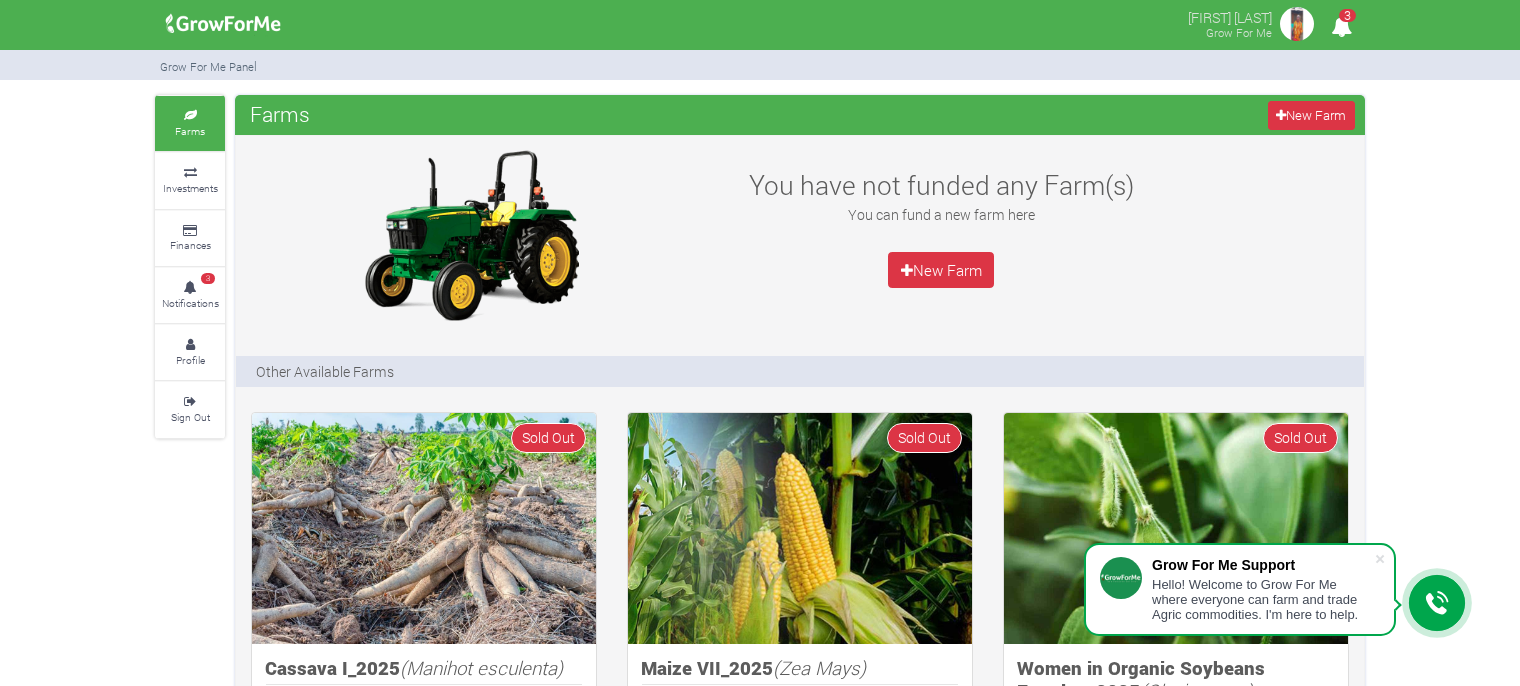 scroll, scrollTop: 0, scrollLeft: 0, axis: both 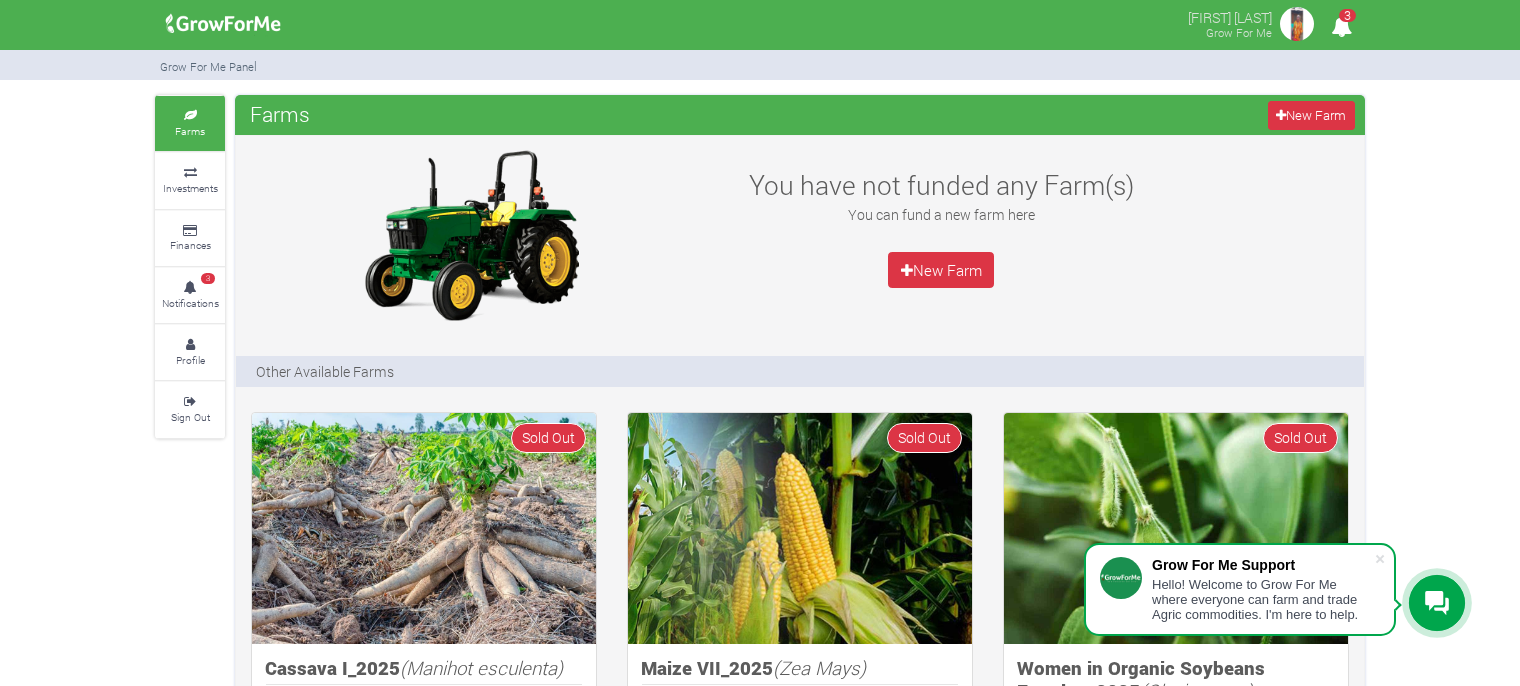 click on "Finances" at bounding box center [190, 245] 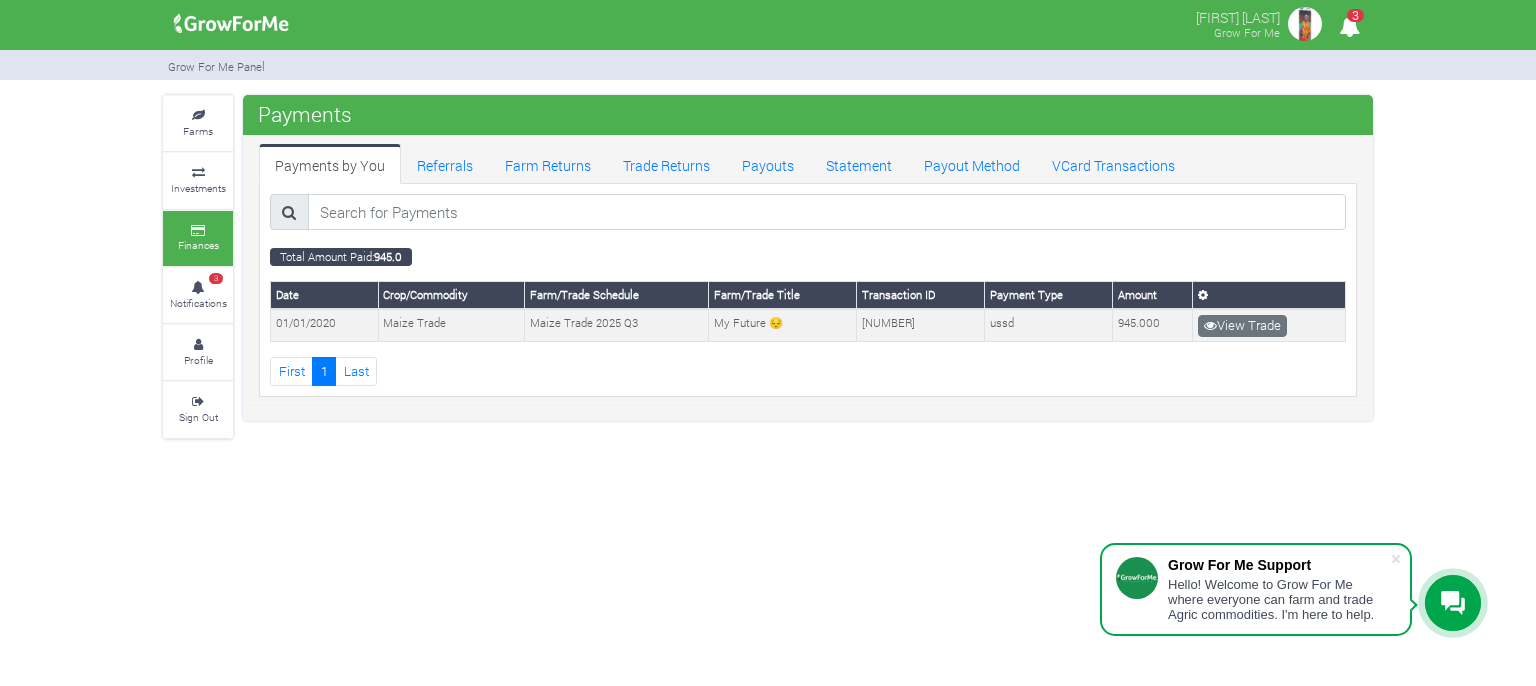 scroll, scrollTop: 0, scrollLeft: 0, axis: both 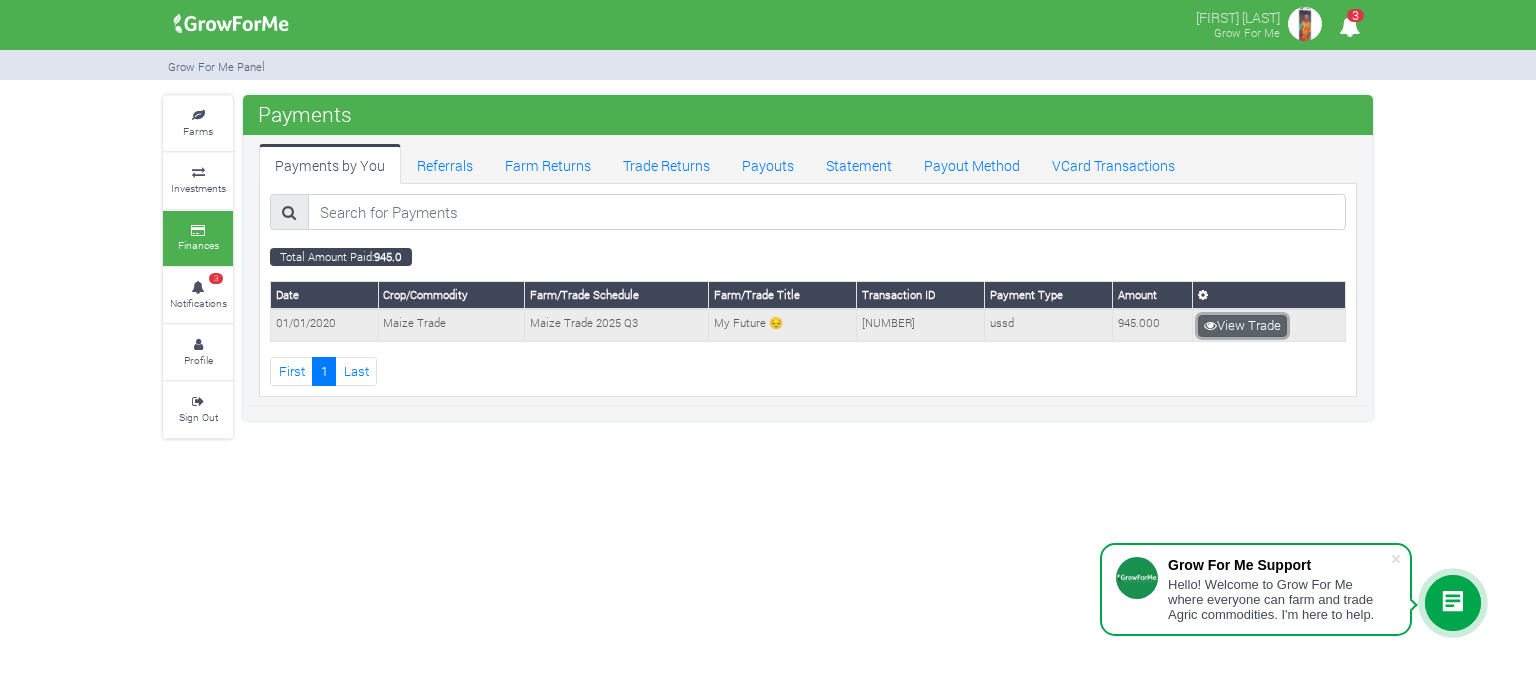 click at bounding box center (1210, 325) 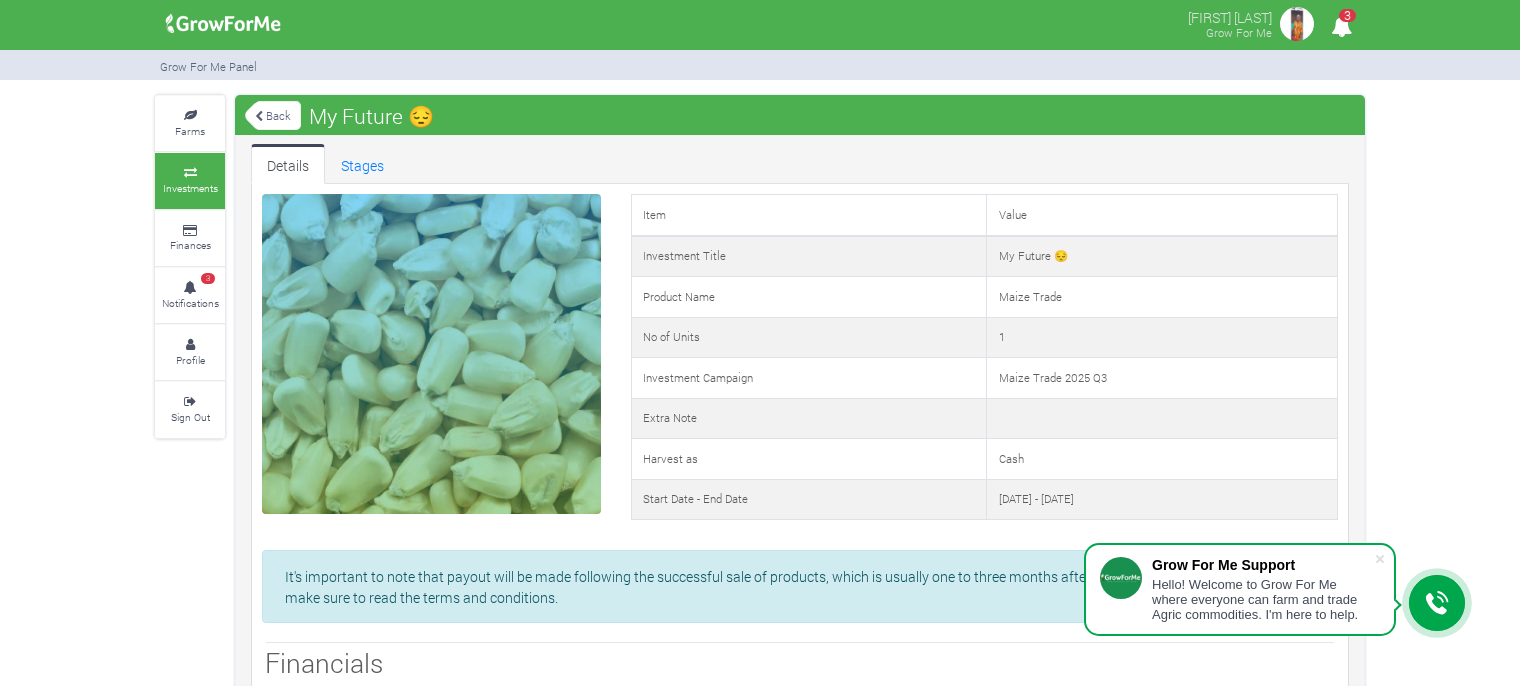 scroll, scrollTop: 0, scrollLeft: 0, axis: both 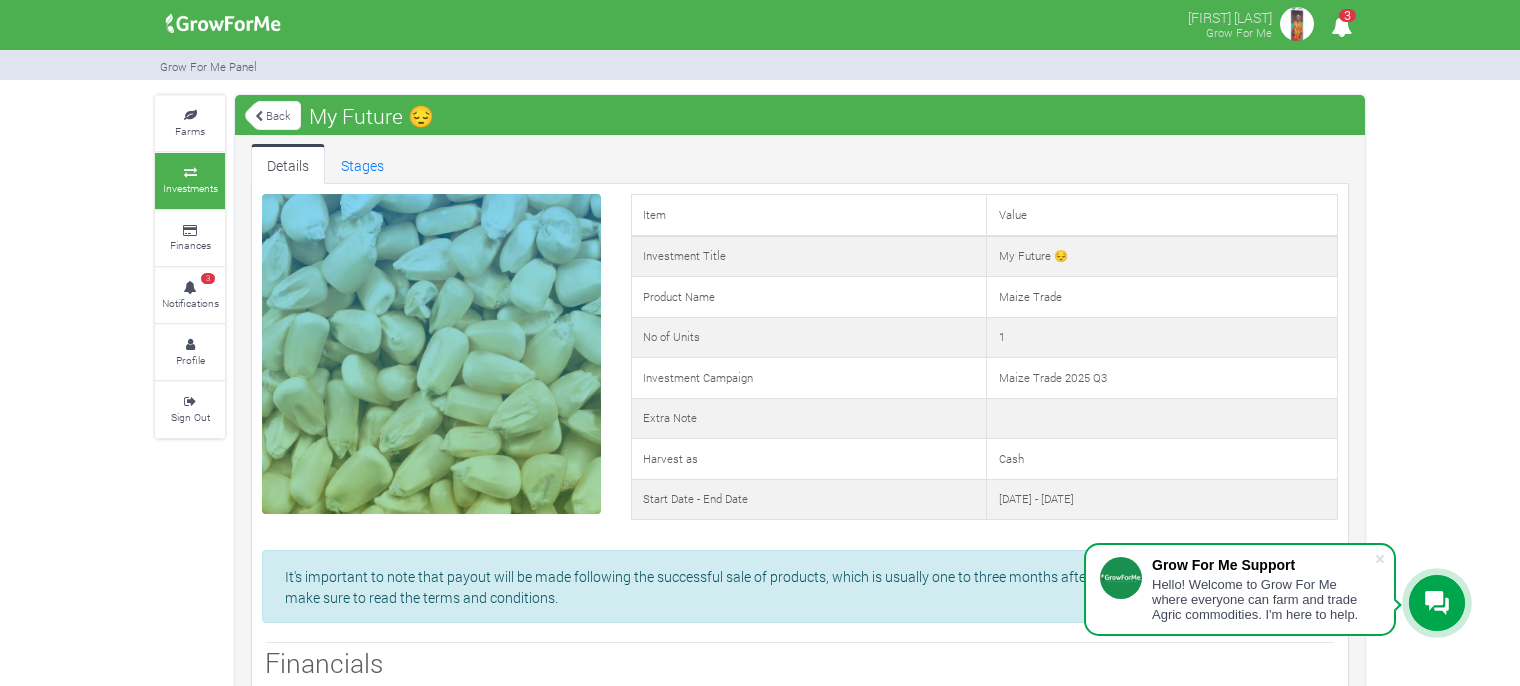 click on "Details" at bounding box center [288, 164] 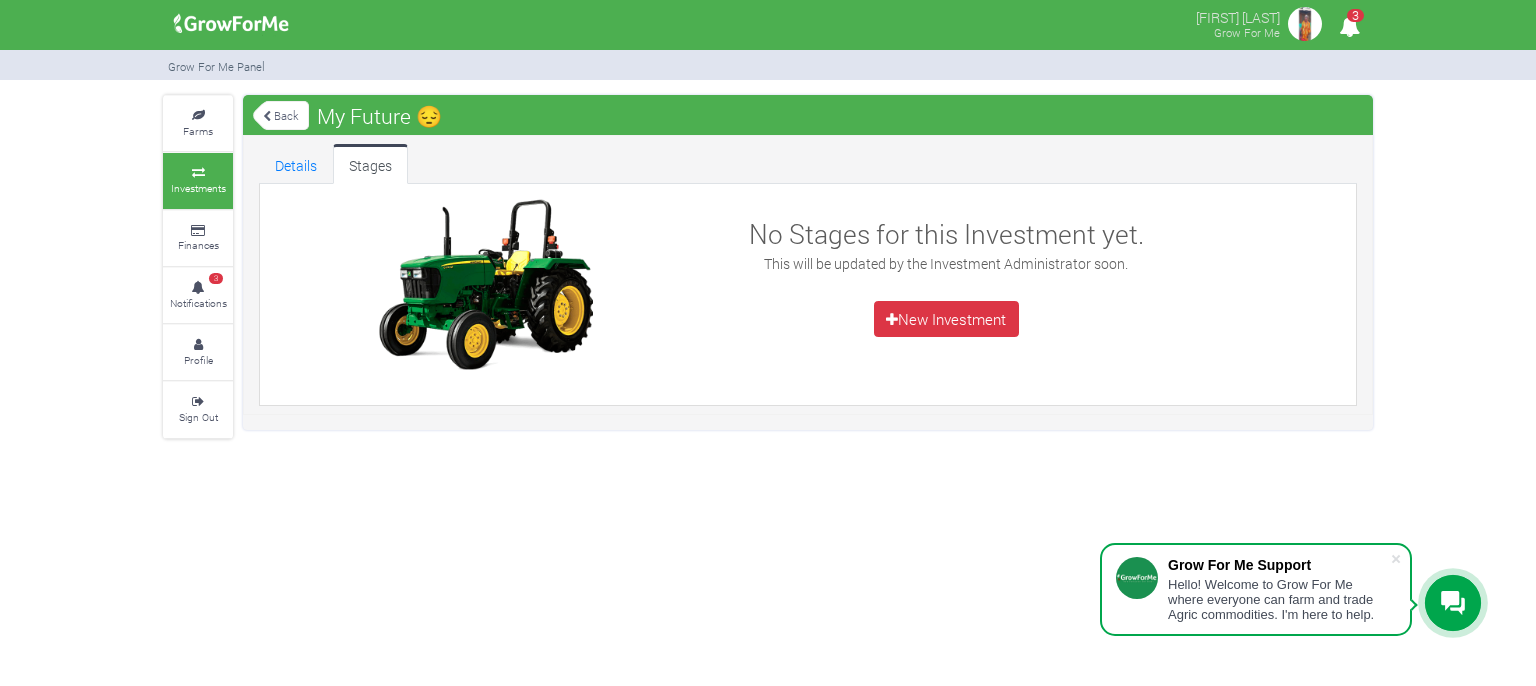 scroll, scrollTop: 0, scrollLeft: 0, axis: both 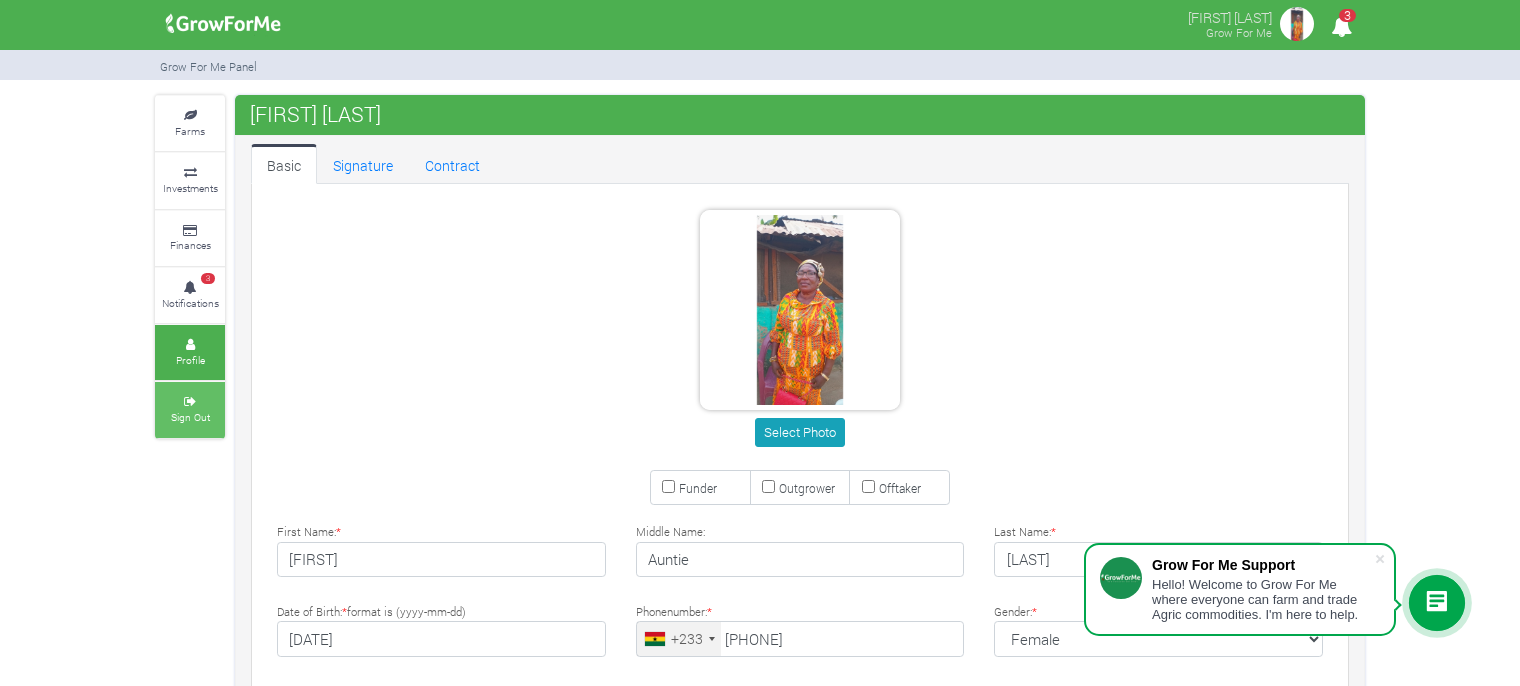 click on "Sign Out" at bounding box center [190, 409] 